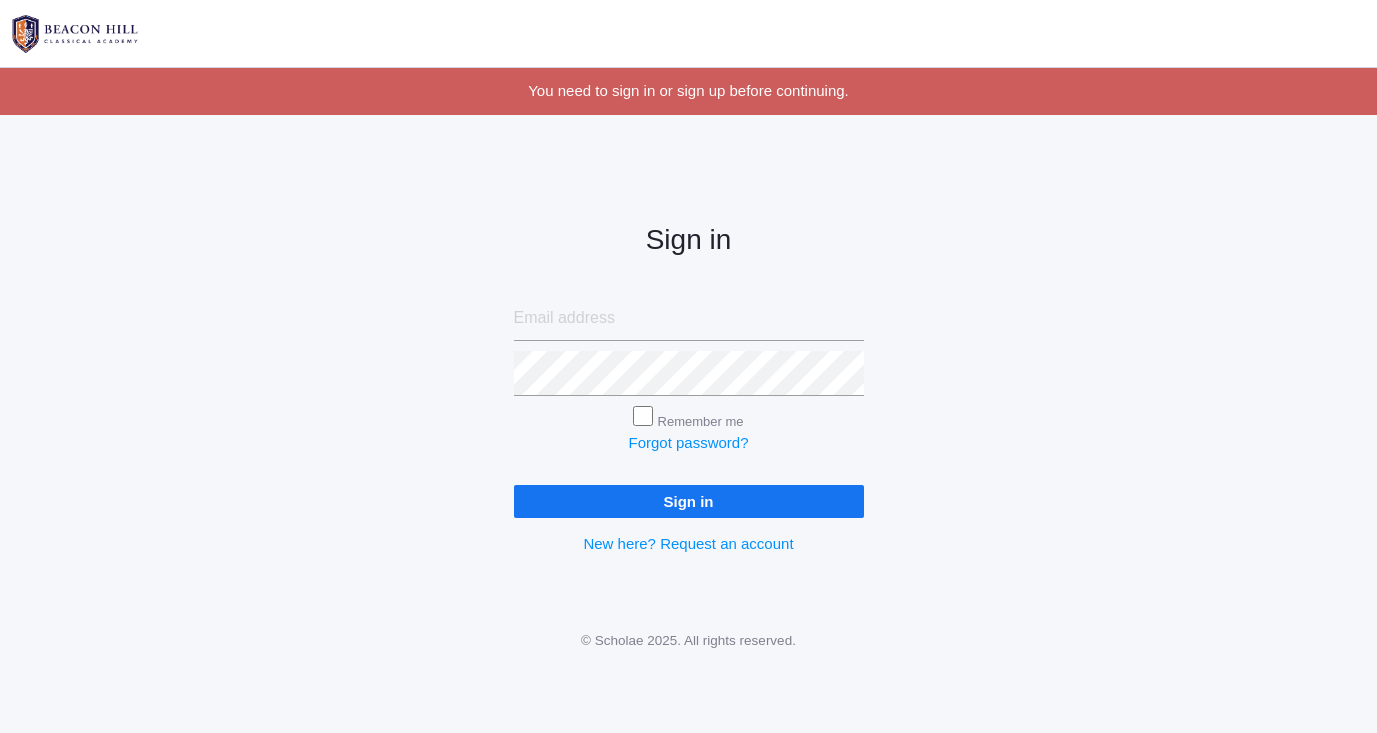 scroll, scrollTop: 0, scrollLeft: 0, axis: both 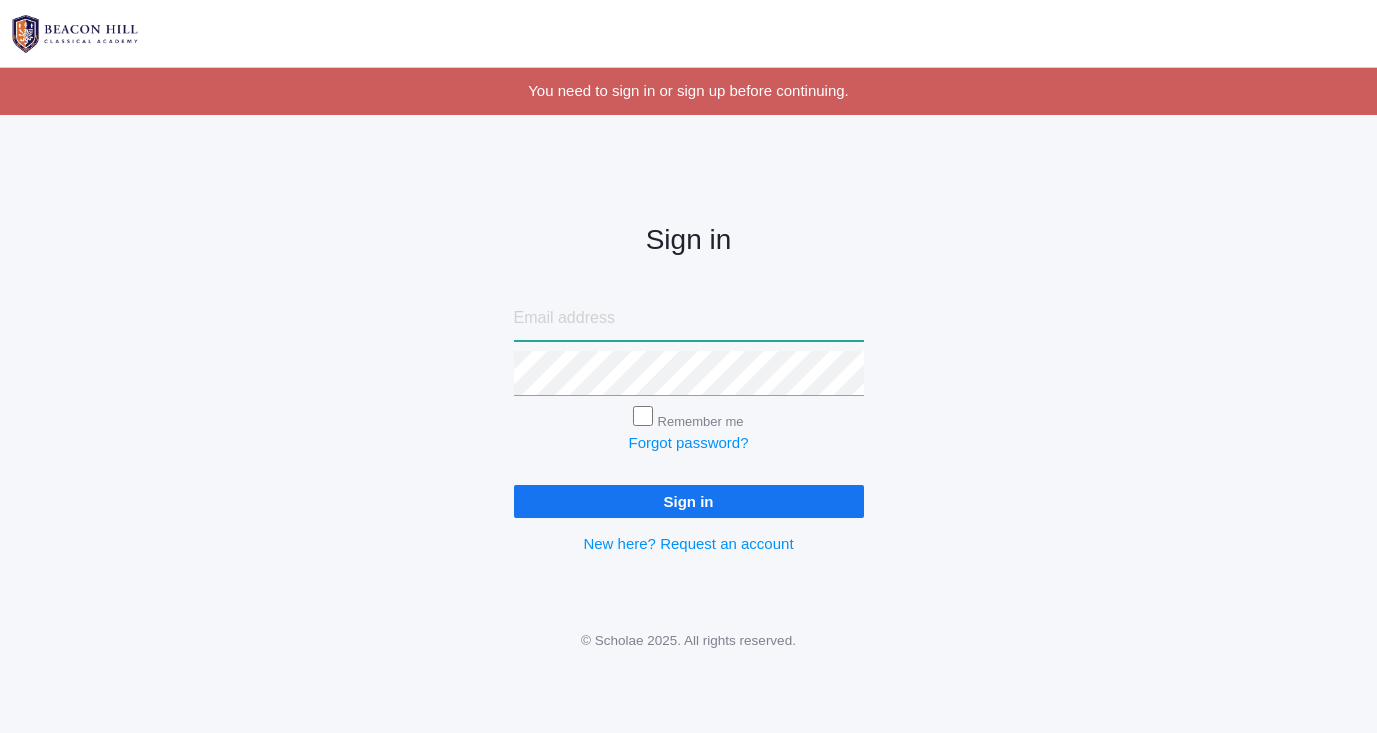 type on "siennasandeman@aol.com" 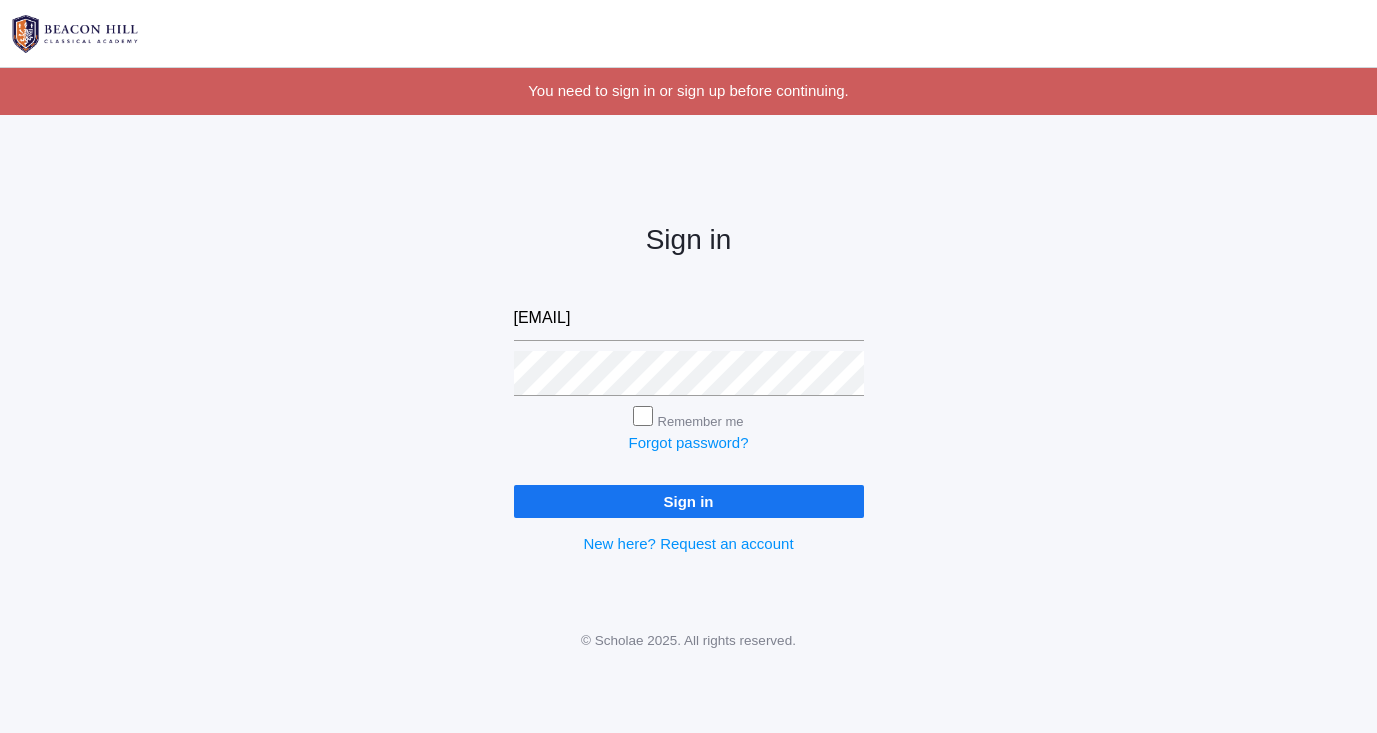 click on "Sign in" at bounding box center (689, 501) 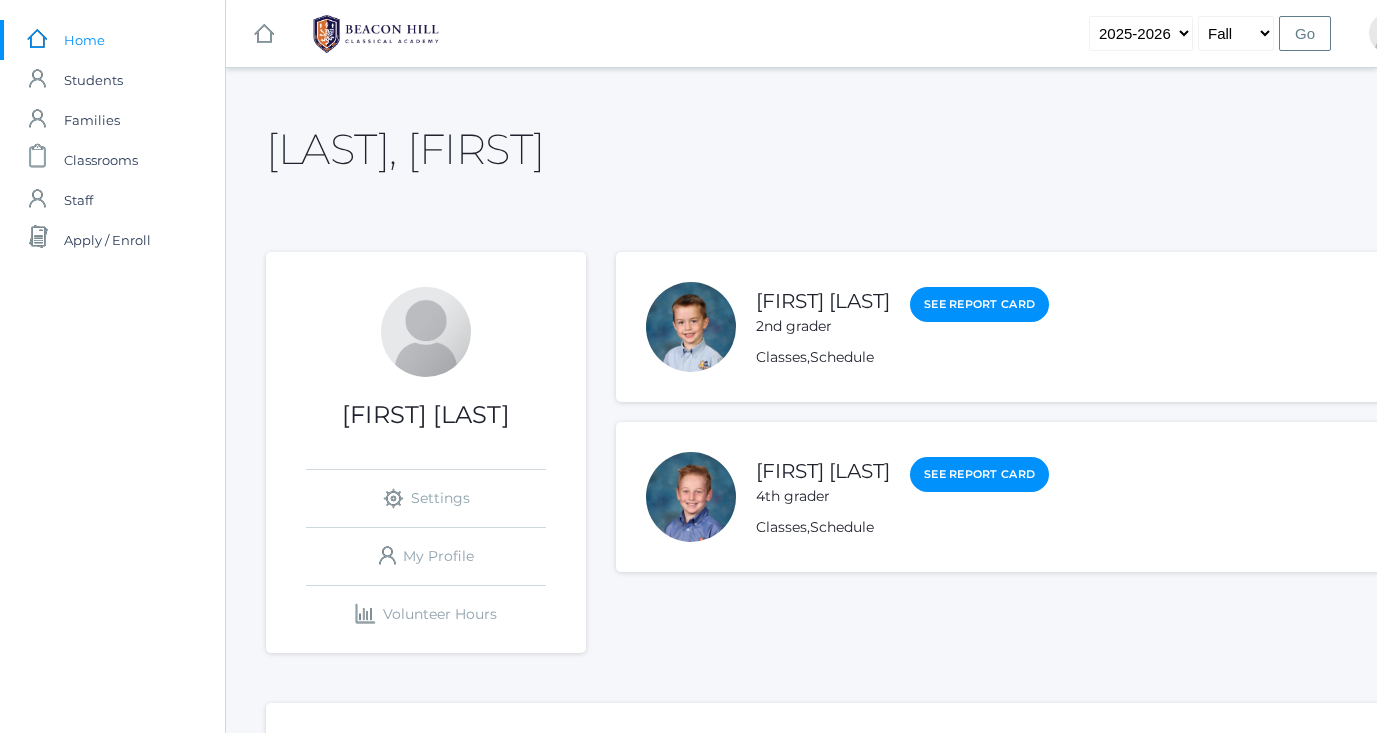 scroll, scrollTop: 0, scrollLeft: 0, axis: both 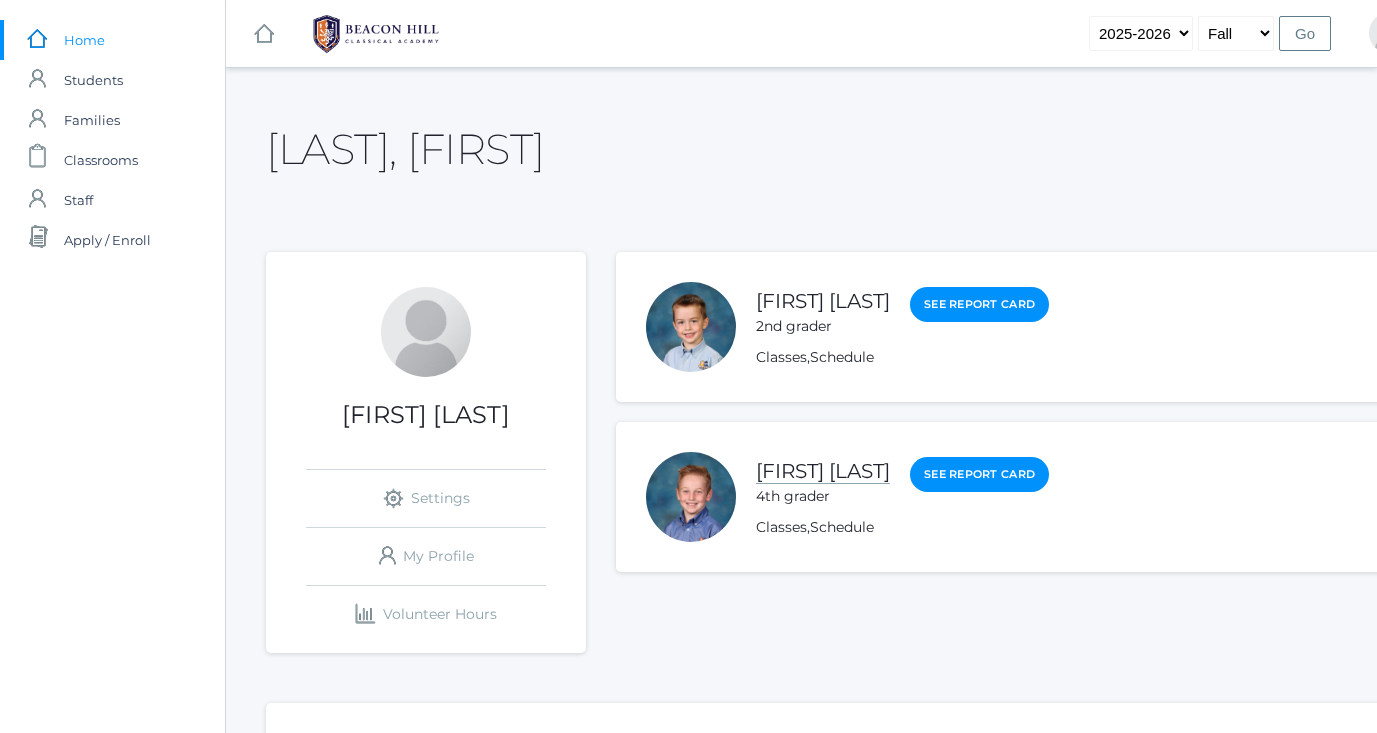 click on "[FIRST] [LAST]" at bounding box center (823, 471) 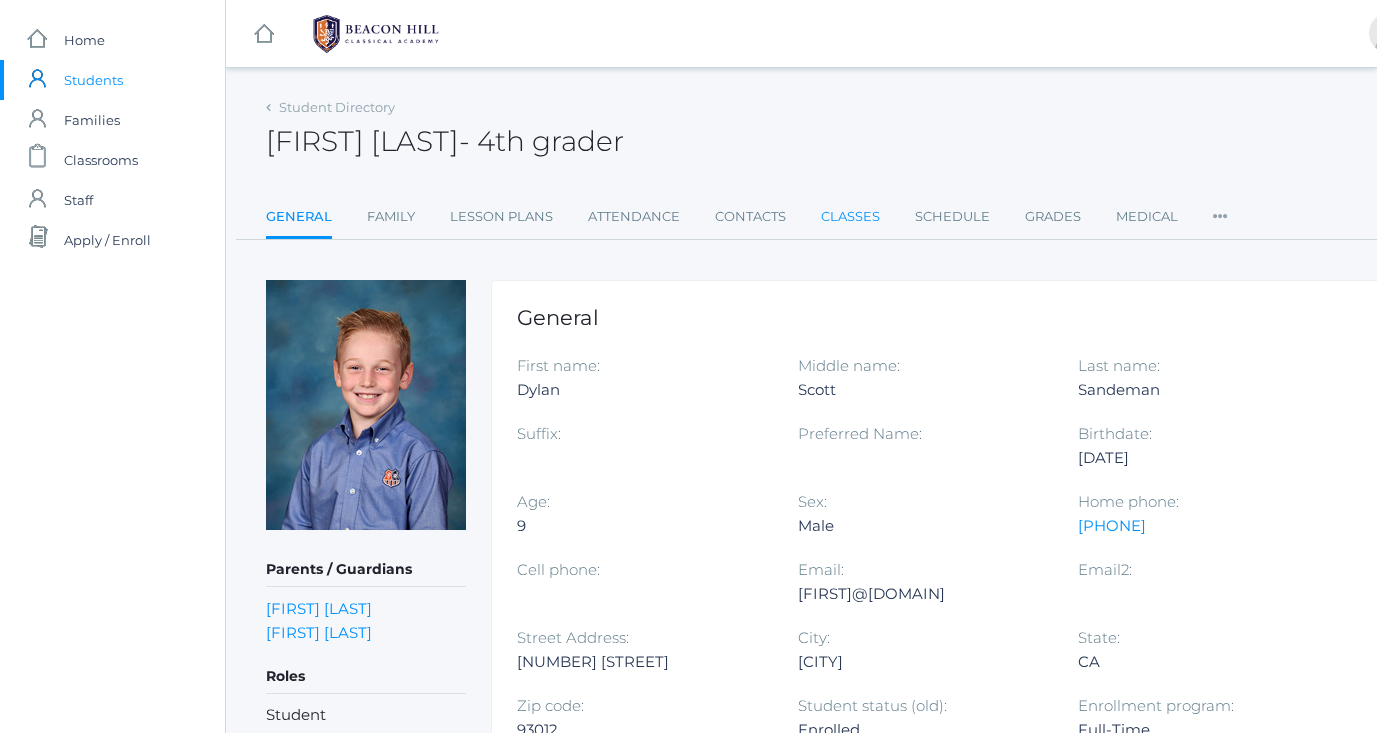click on "Classes" at bounding box center (850, 217) 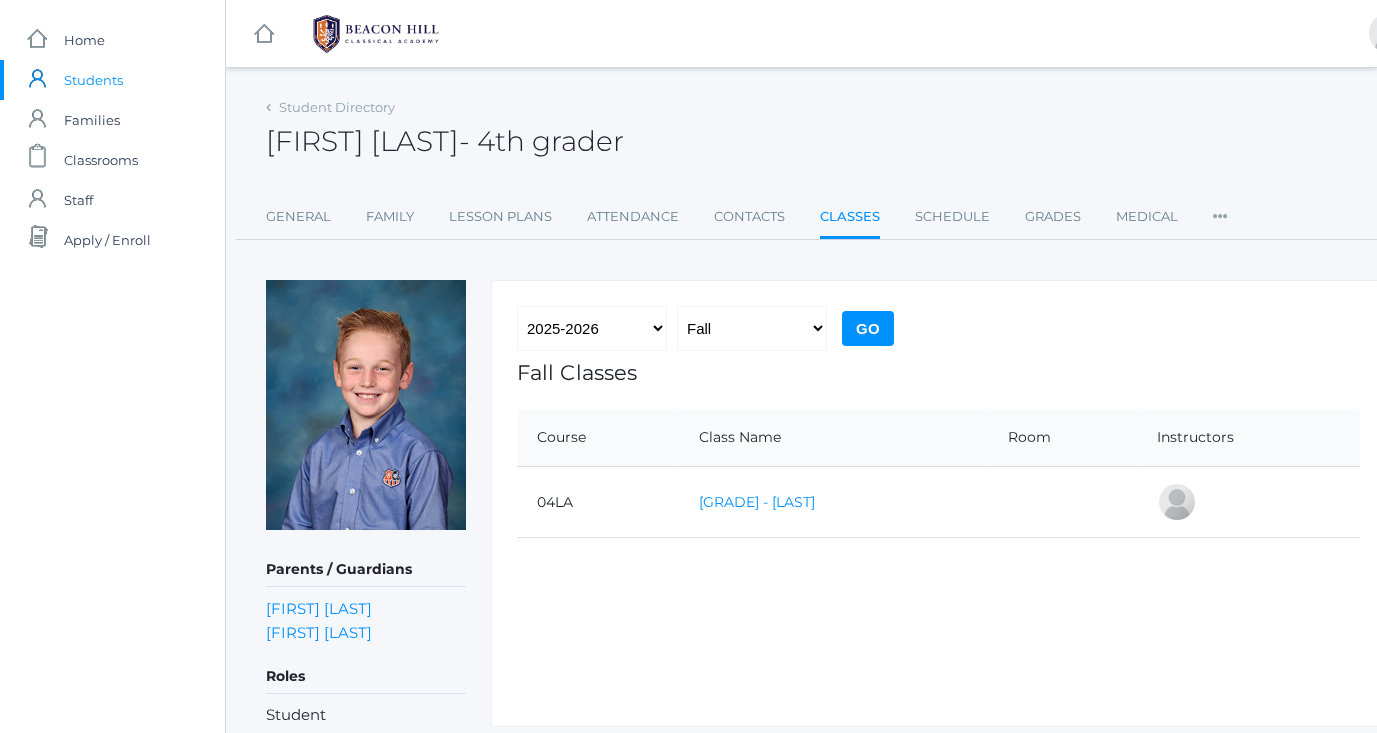click on "[GRADE] - [LAST]" at bounding box center [757, 502] 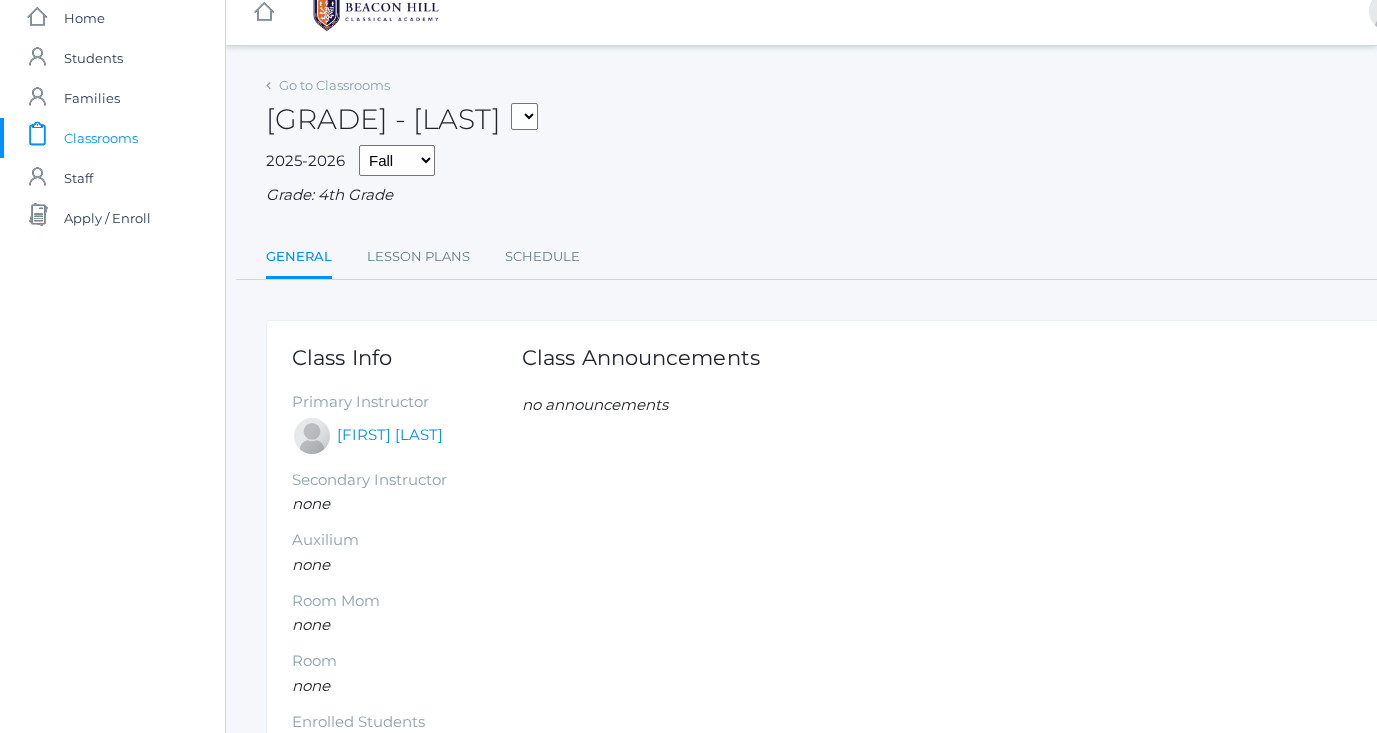 scroll, scrollTop: 18, scrollLeft: 1, axis: both 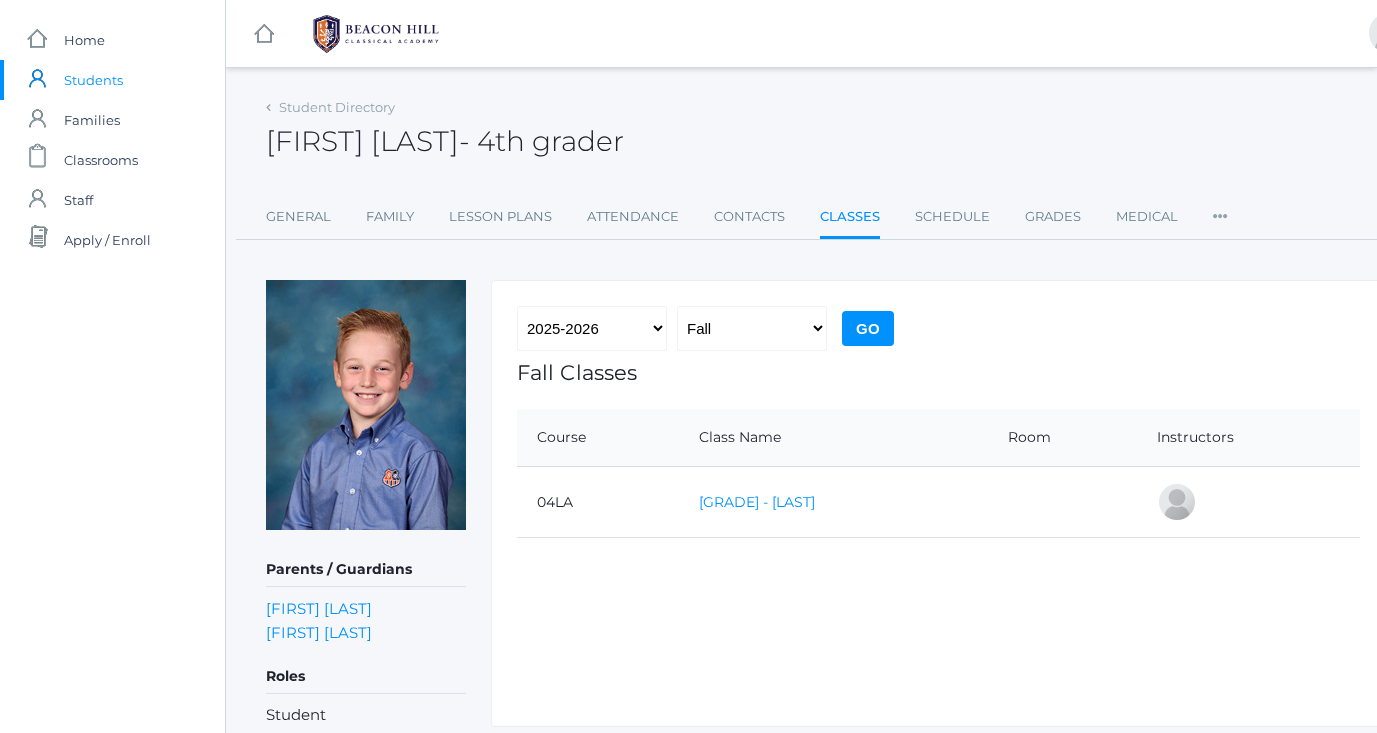 click on "[GRADE] - [LAST]" at bounding box center [757, 502] 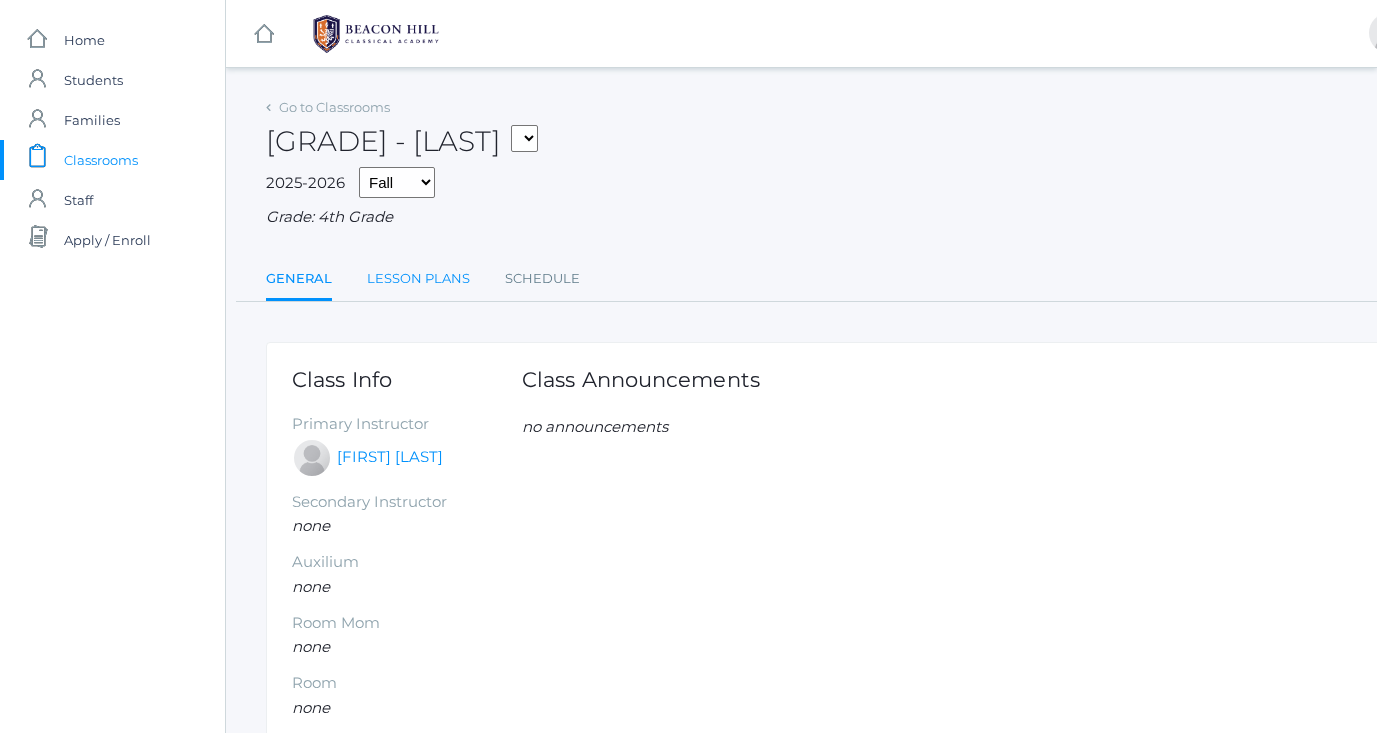 click on "Lesson Plans" at bounding box center [418, 279] 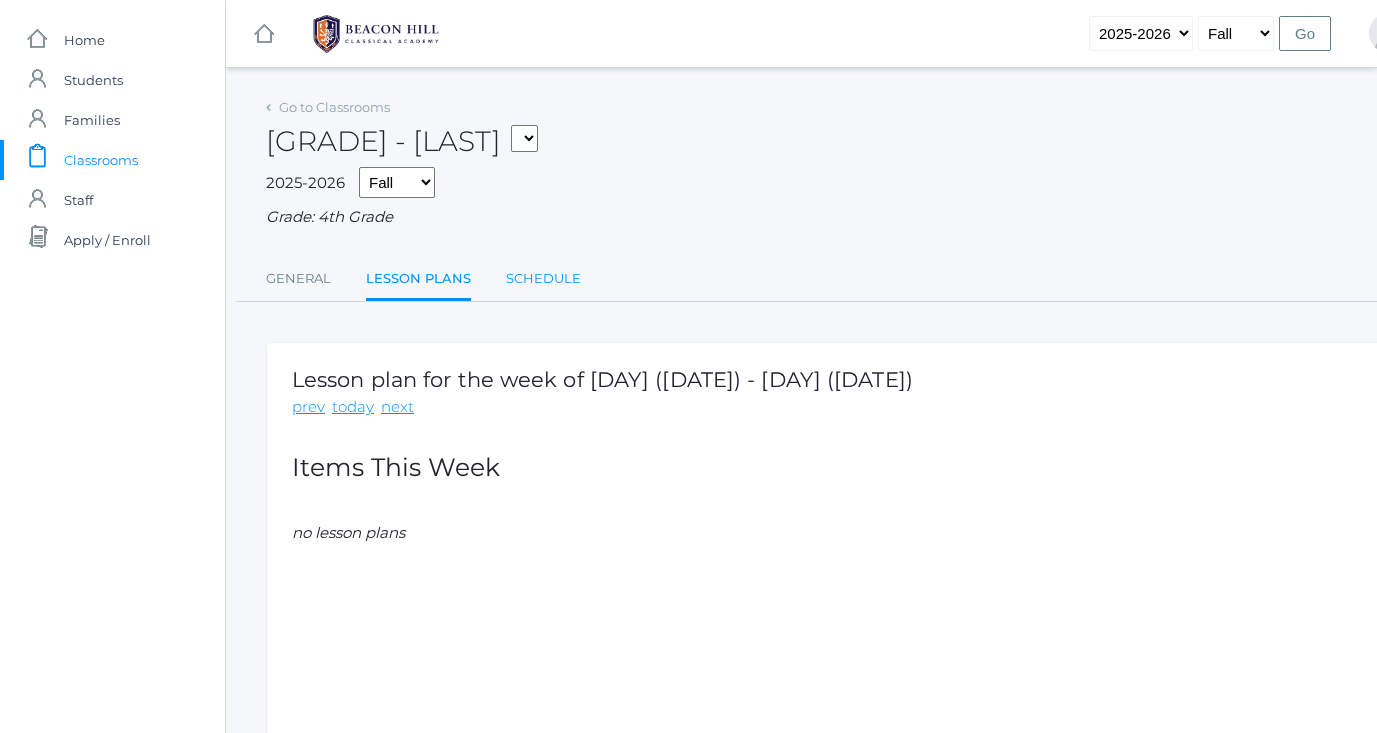 click on "Schedule" at bounding box center [543, 279] 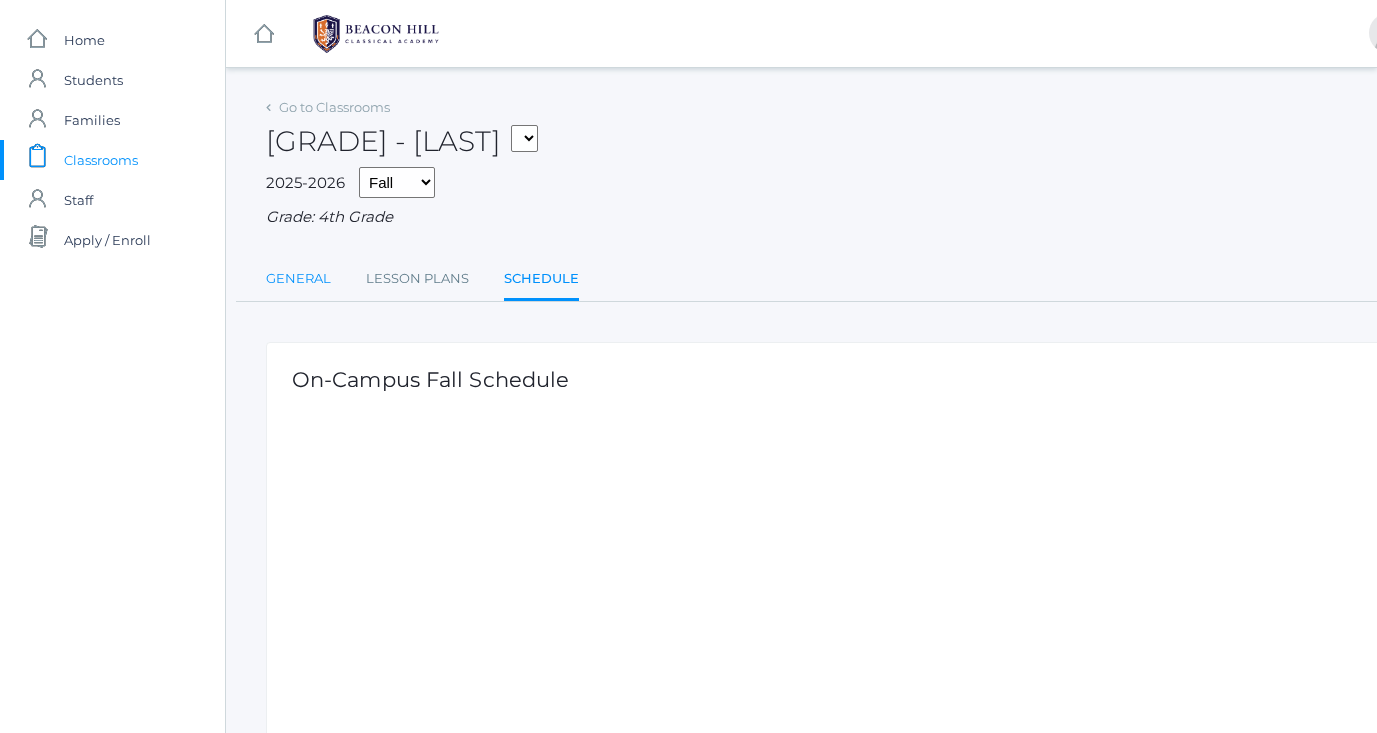 click on "General" at bounding box center [298, 279] 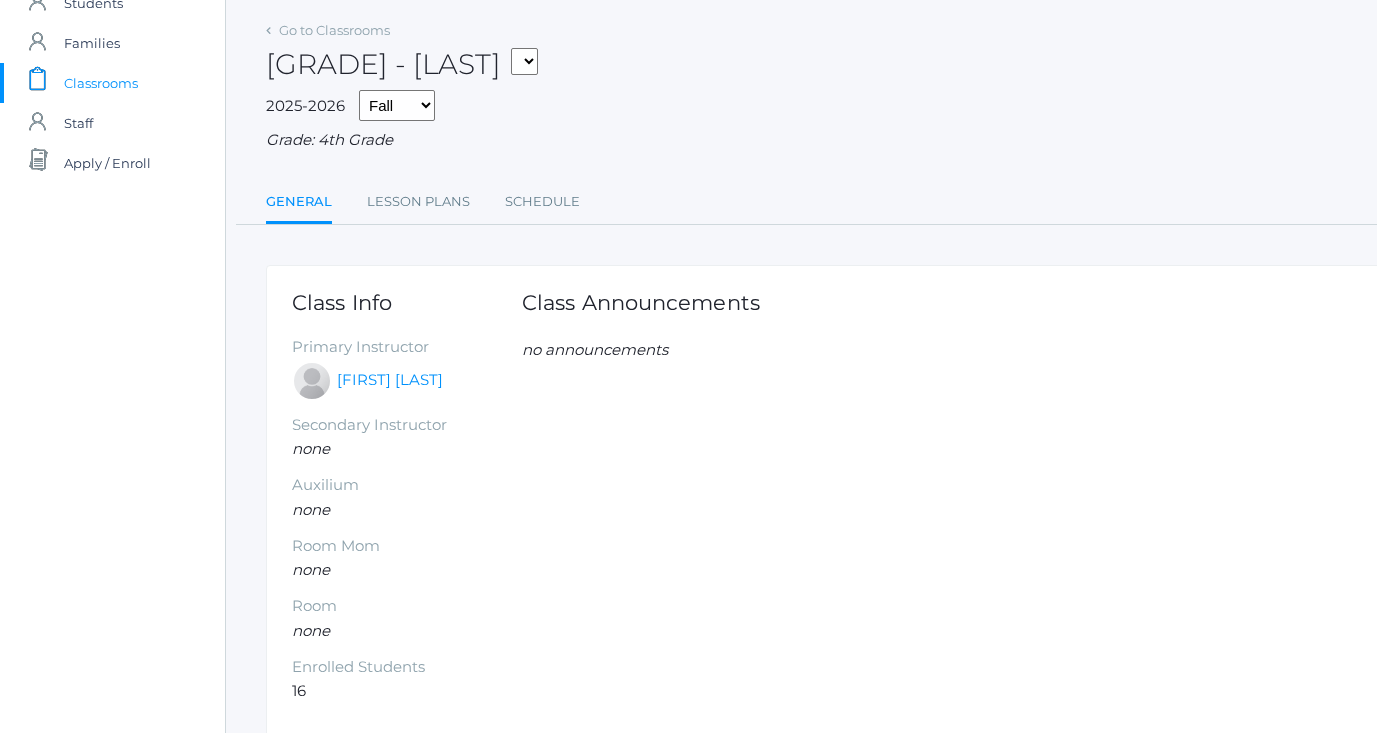 scroll, scrollTop: 73, scrollLeft: 0, axis: vertical 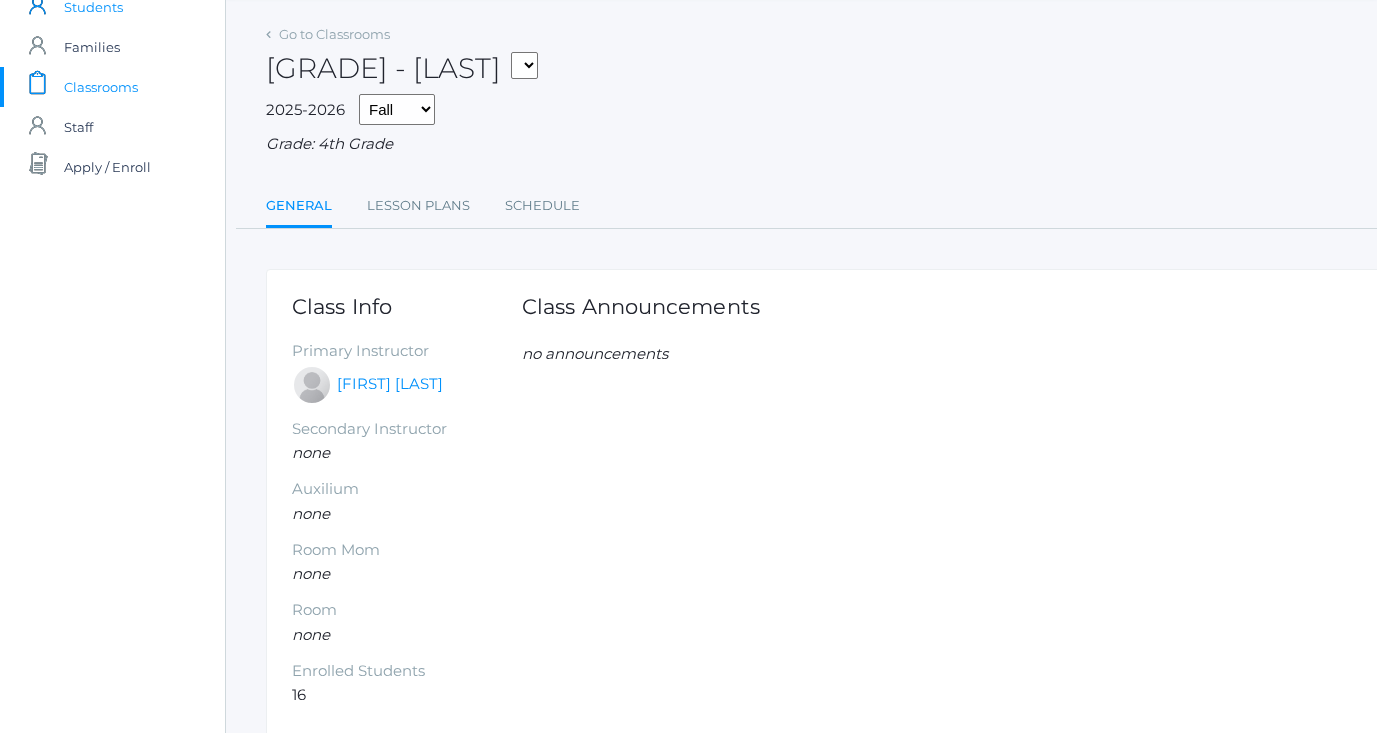 click on "Students" at bounding box center (93, 7) 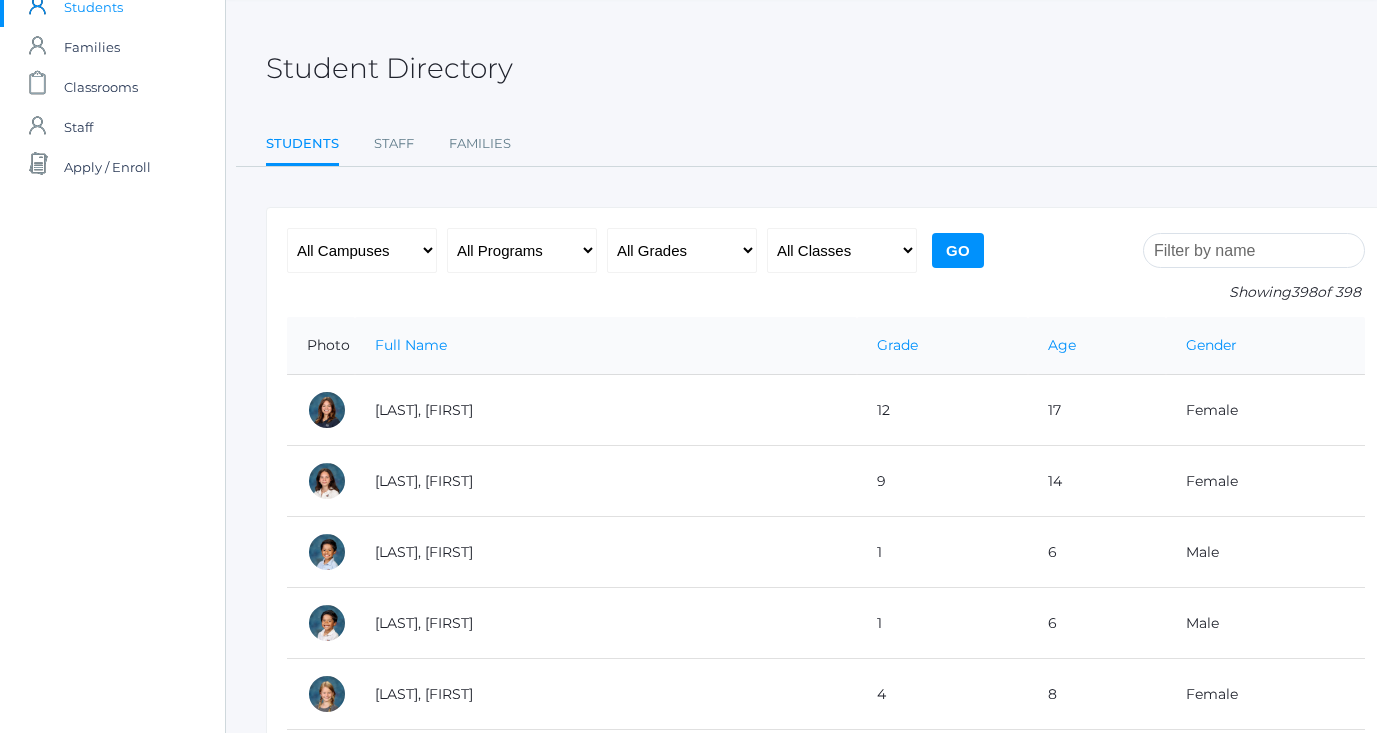 scroll, scrollTop: 0, scrollLeft: 0, axis: both 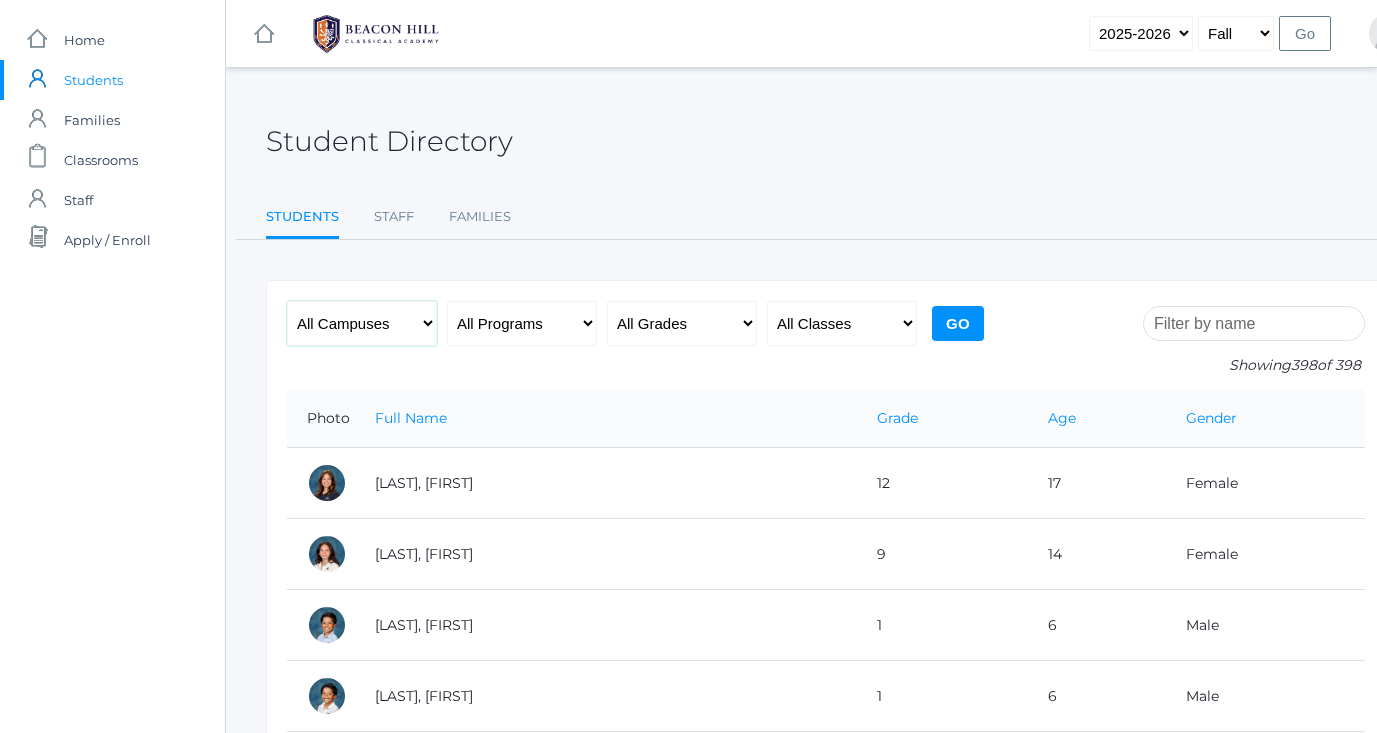 select on "lower" 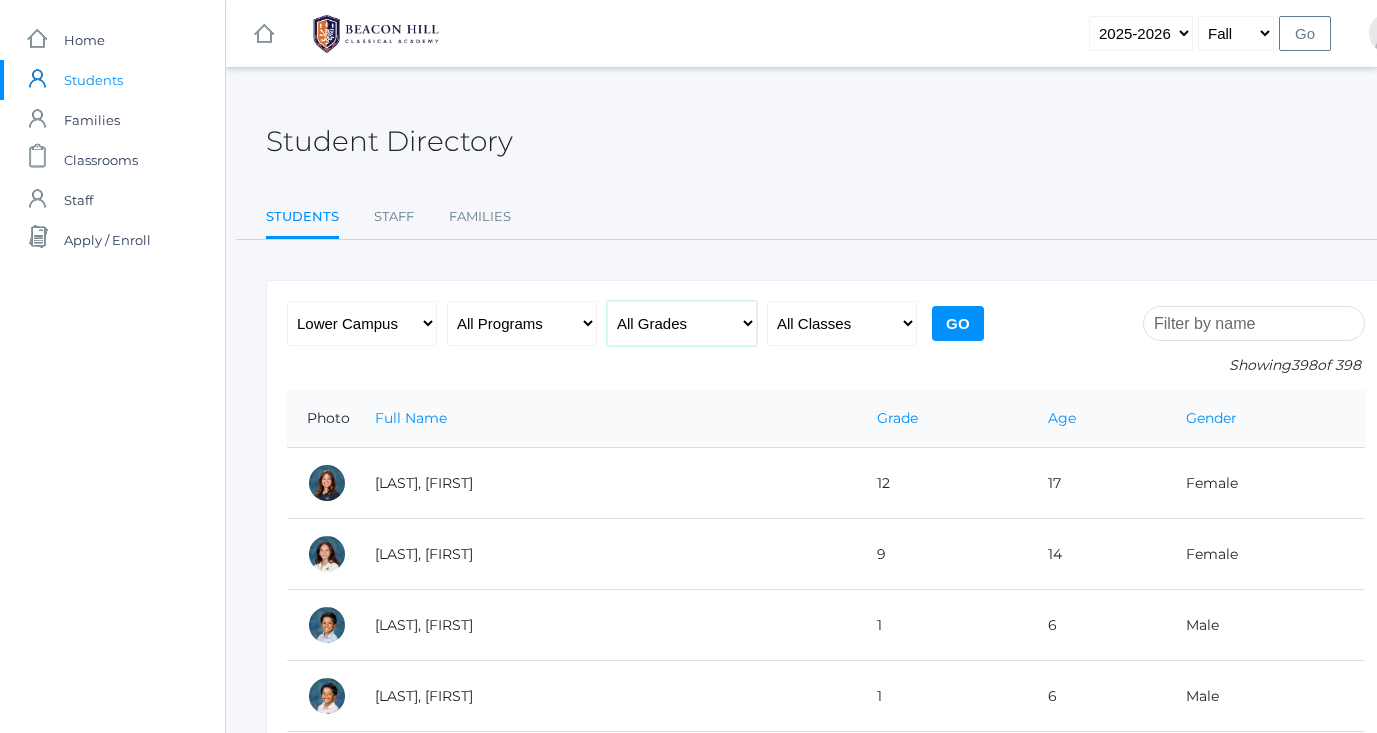 select on "4" 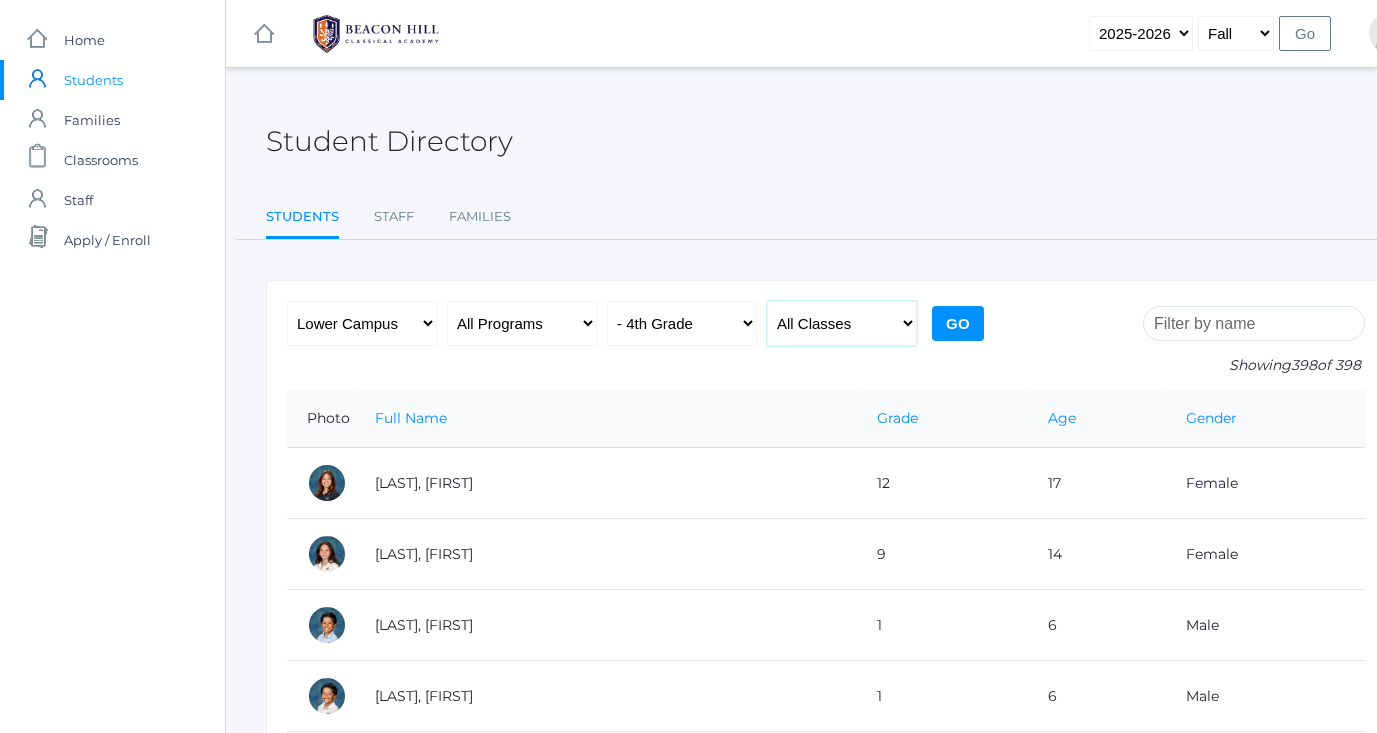 select on "1972" 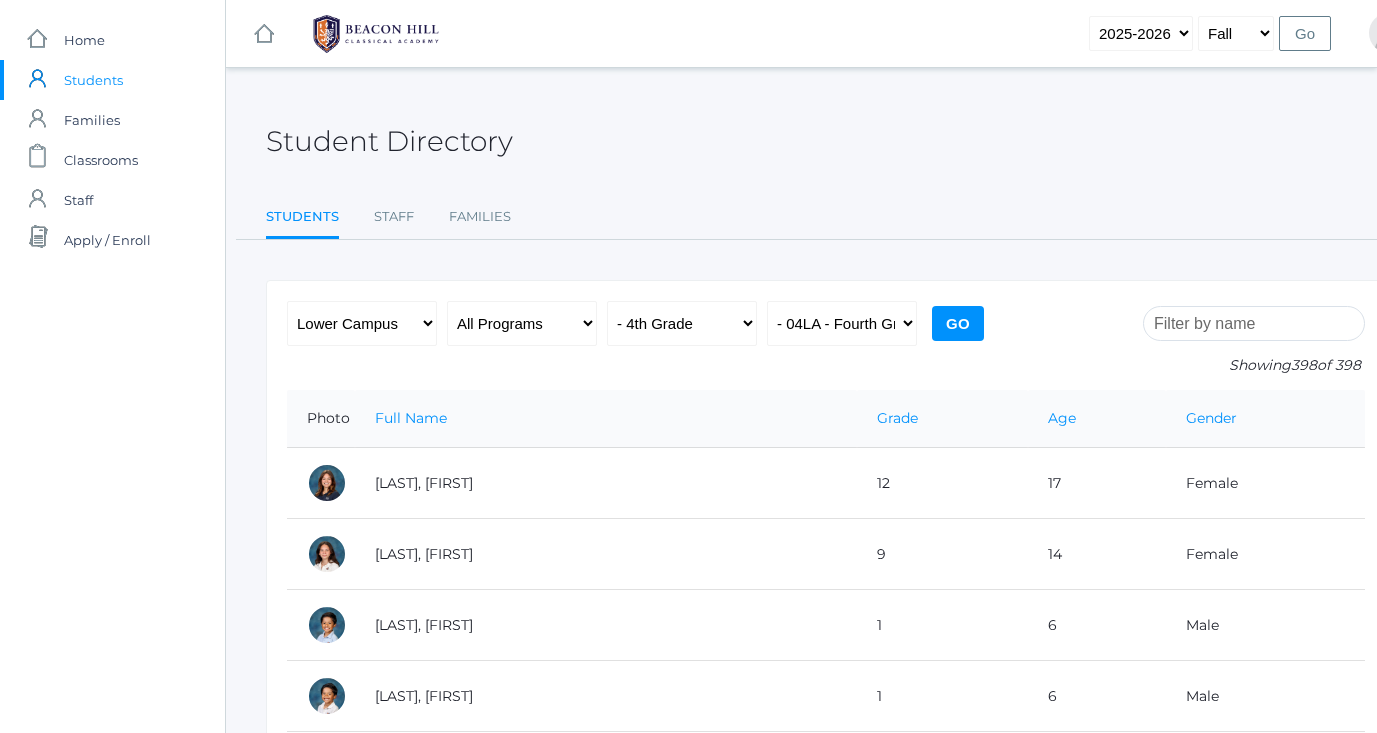 click on "Go" at bounding box center [958, 323] 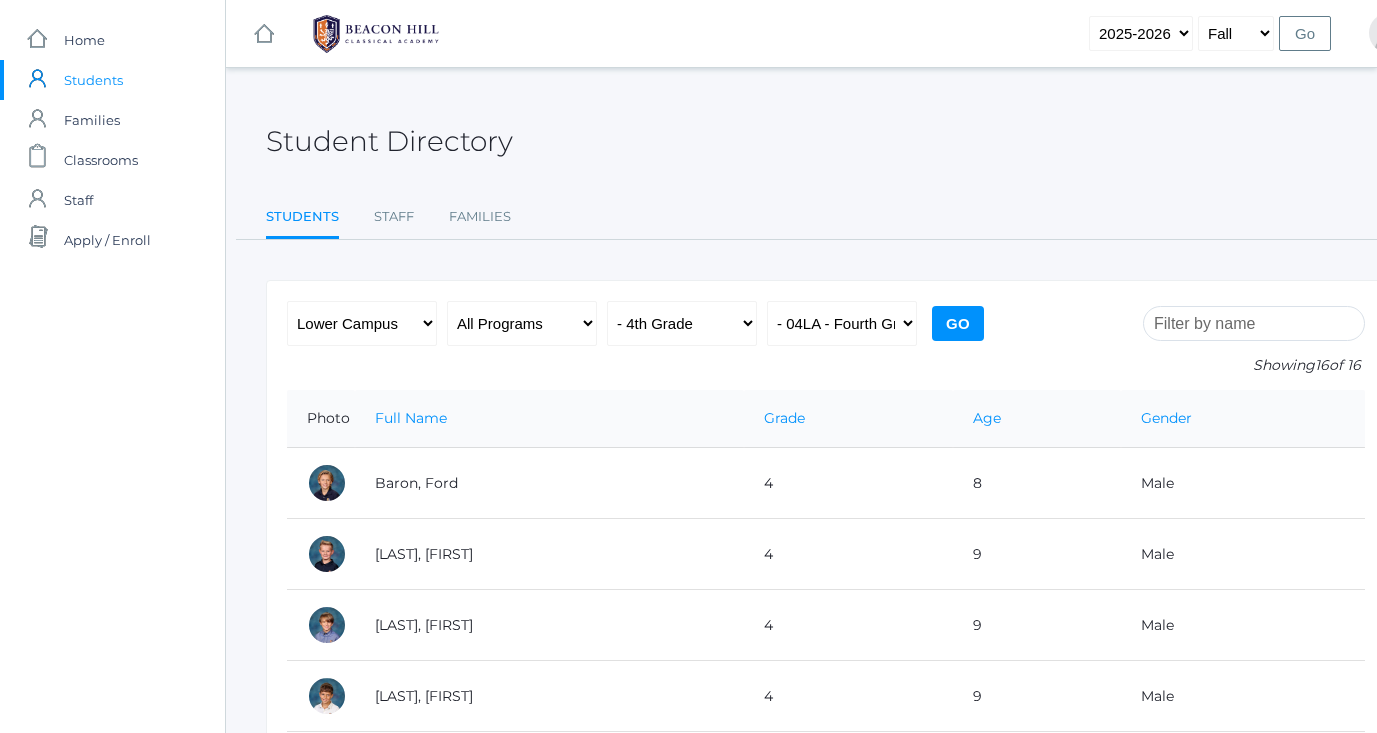 scroll, scrollTop: 0, scrollLeft: 0, axis: both 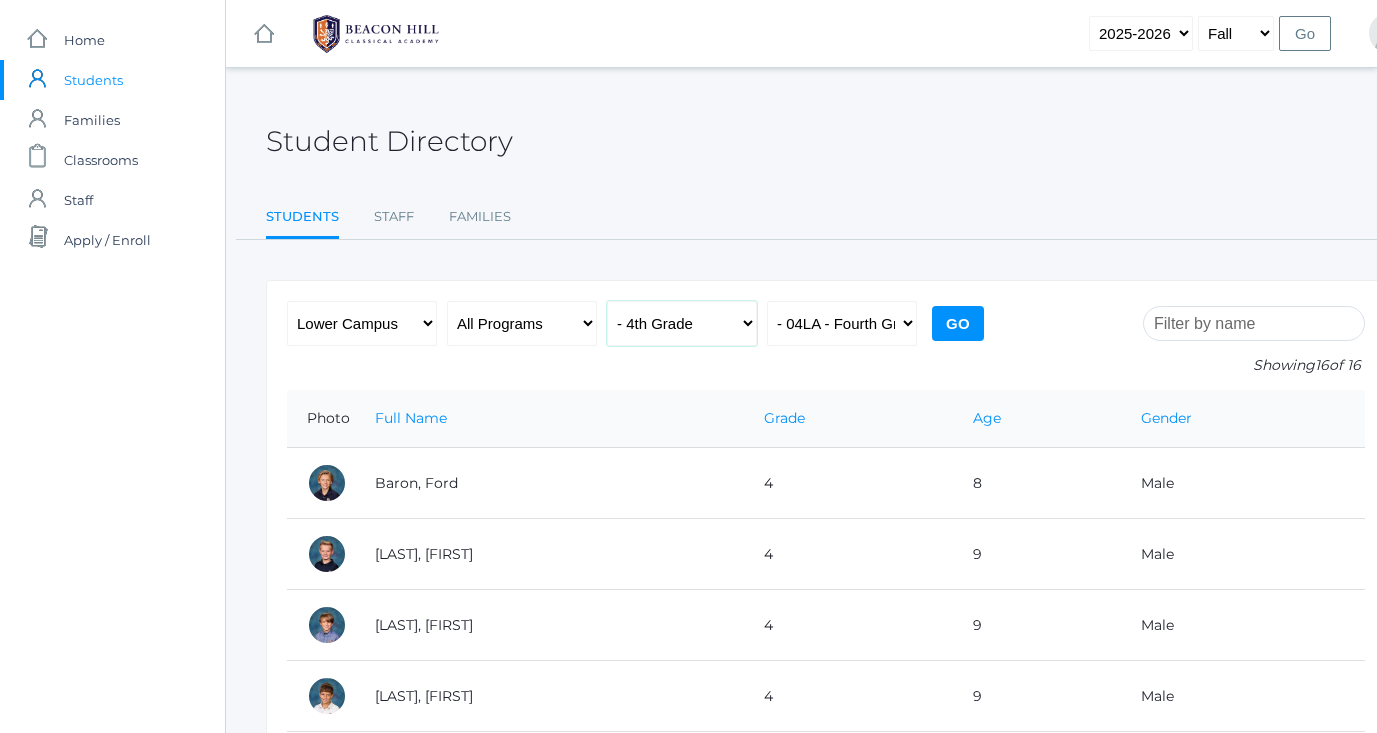 select on "2" 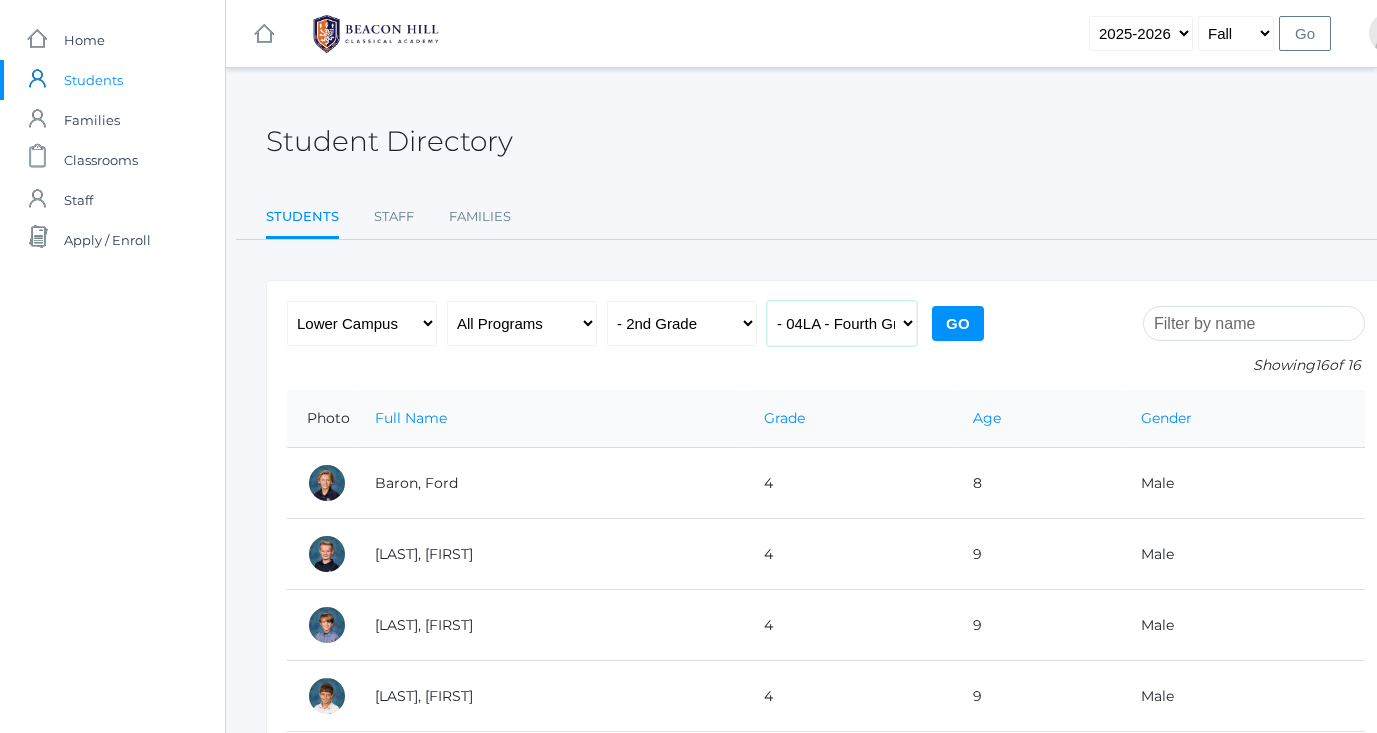 select on "1958" 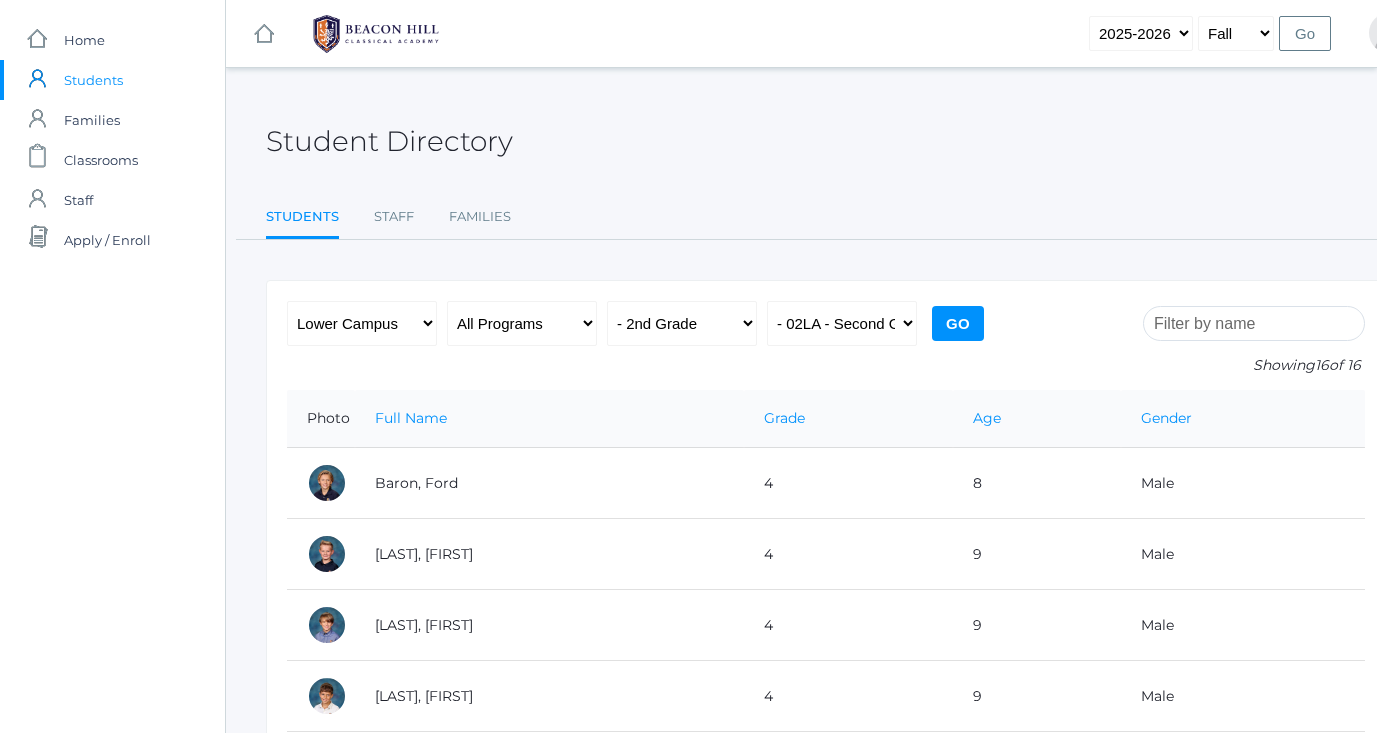 click on "Go" at bounding box center [958, 323] 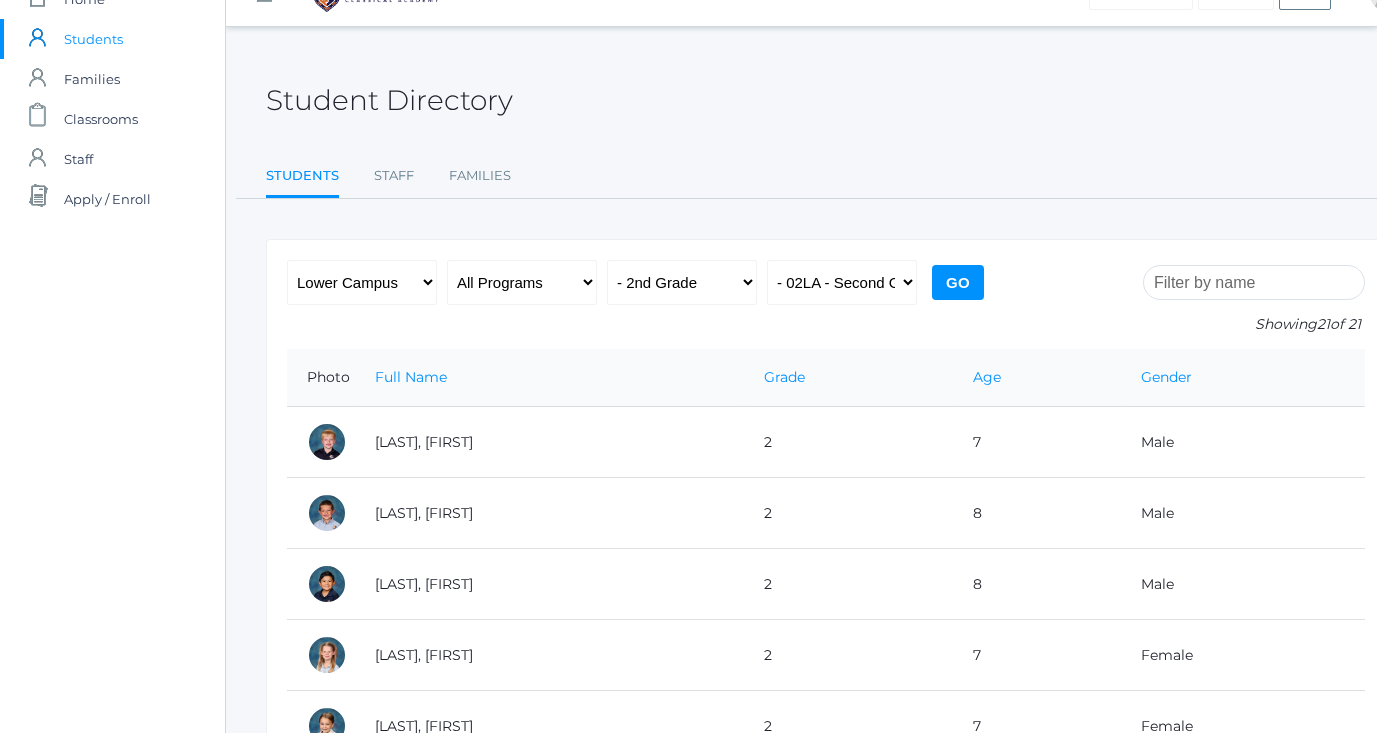 scroll, scrollTop: 0, scrollLeft: 0, axis: both 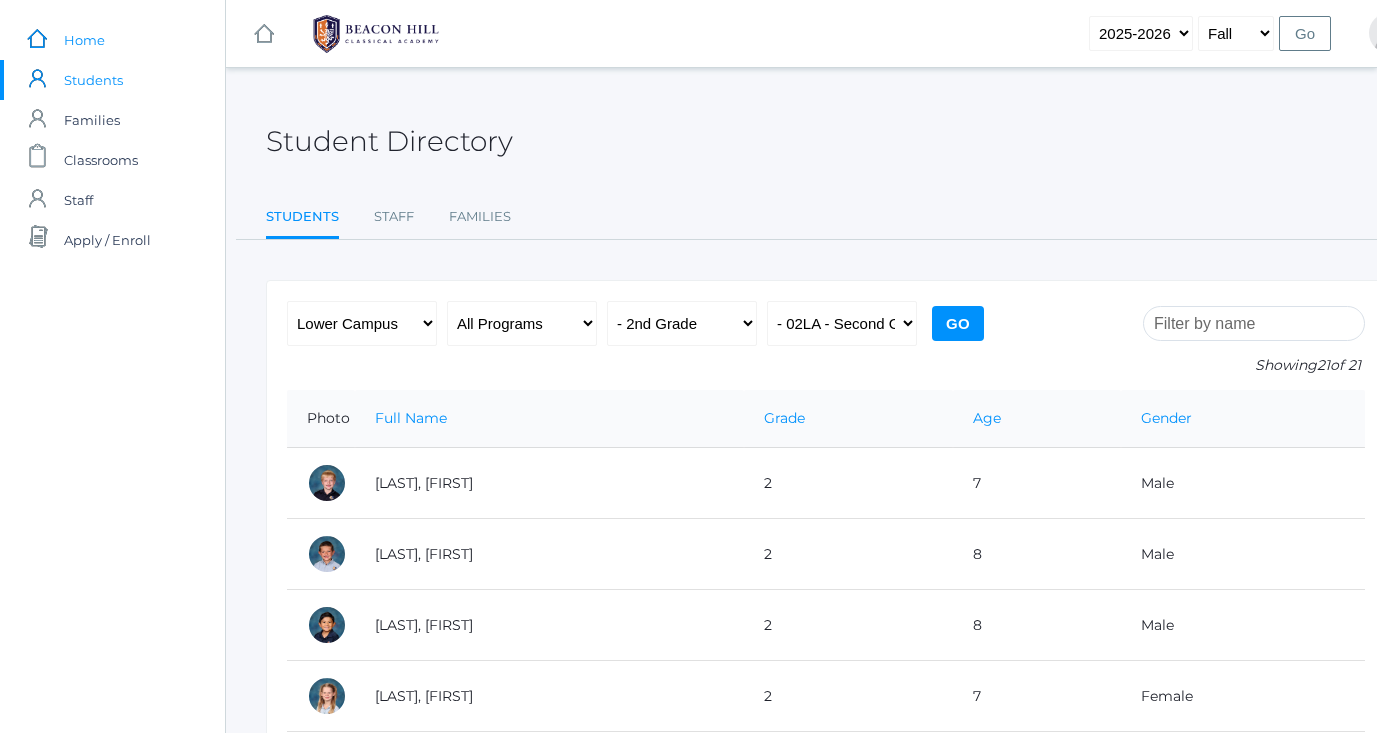 click on "Home" at bounding box center (84, 40) 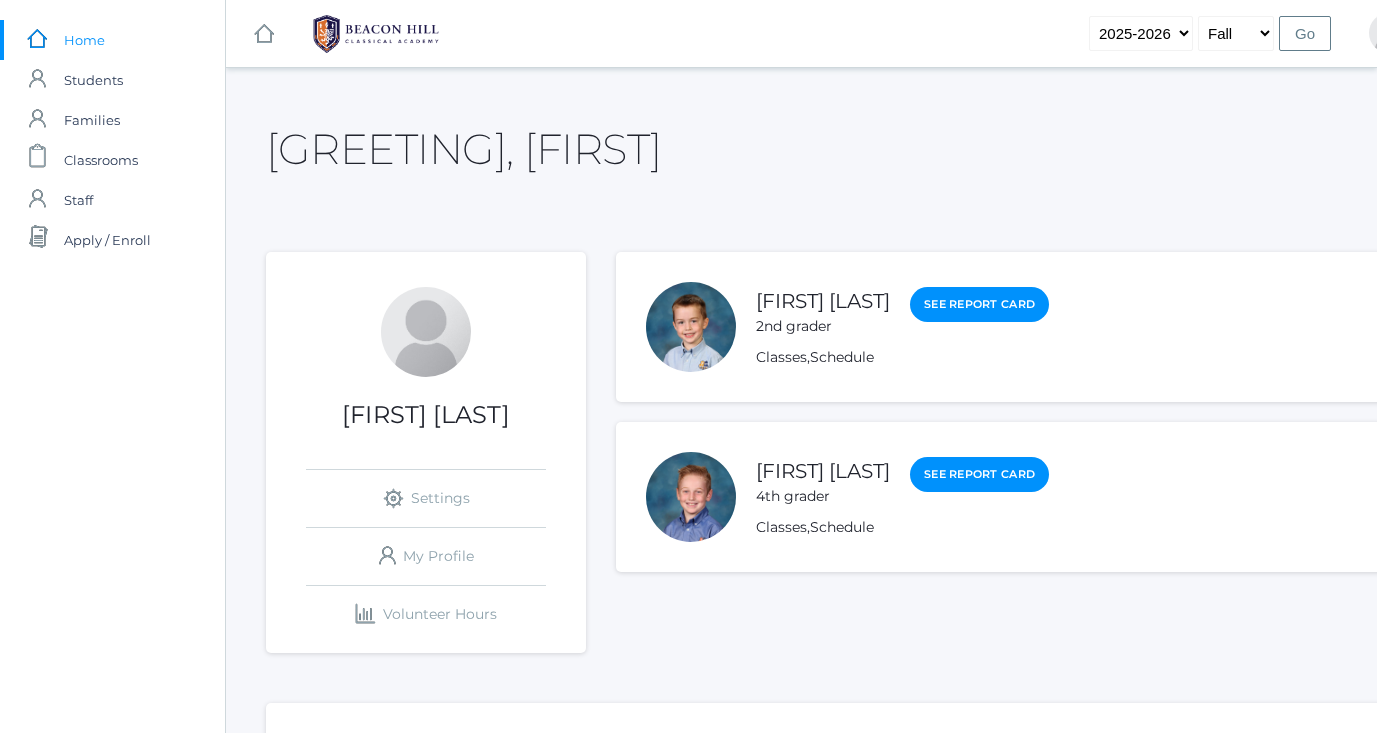 scroll, scrollTop: 0, scrollLeft: 0, axis: both 